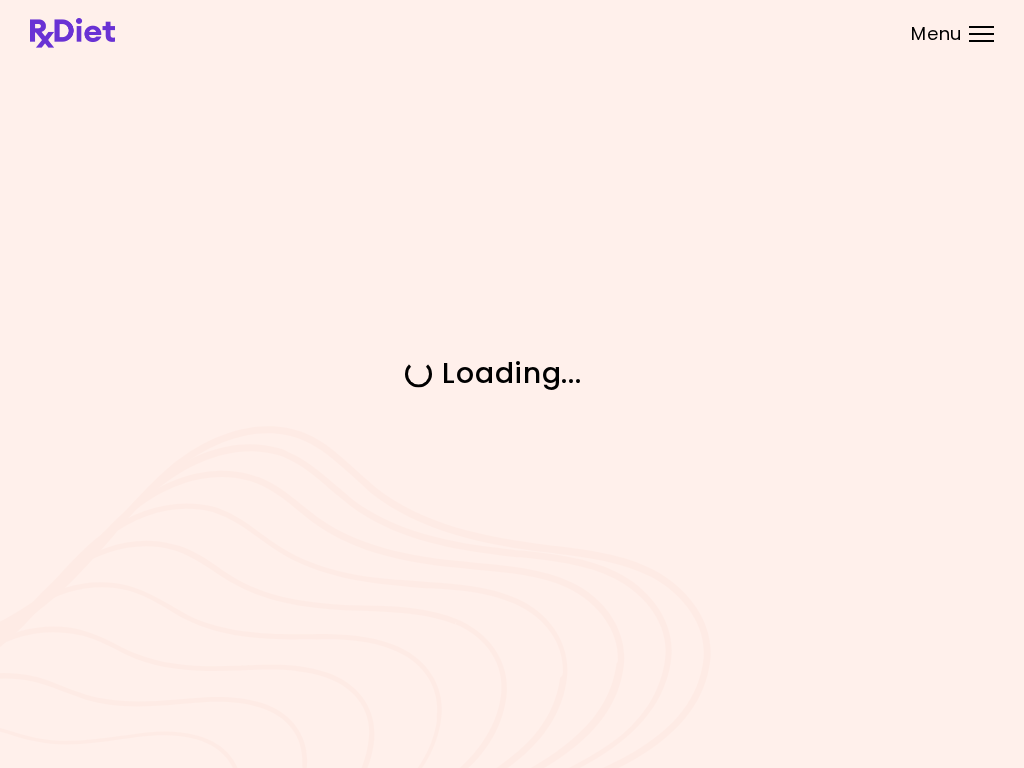 scroll, scrollTop: 0, scrollLeft: 0, axis: both 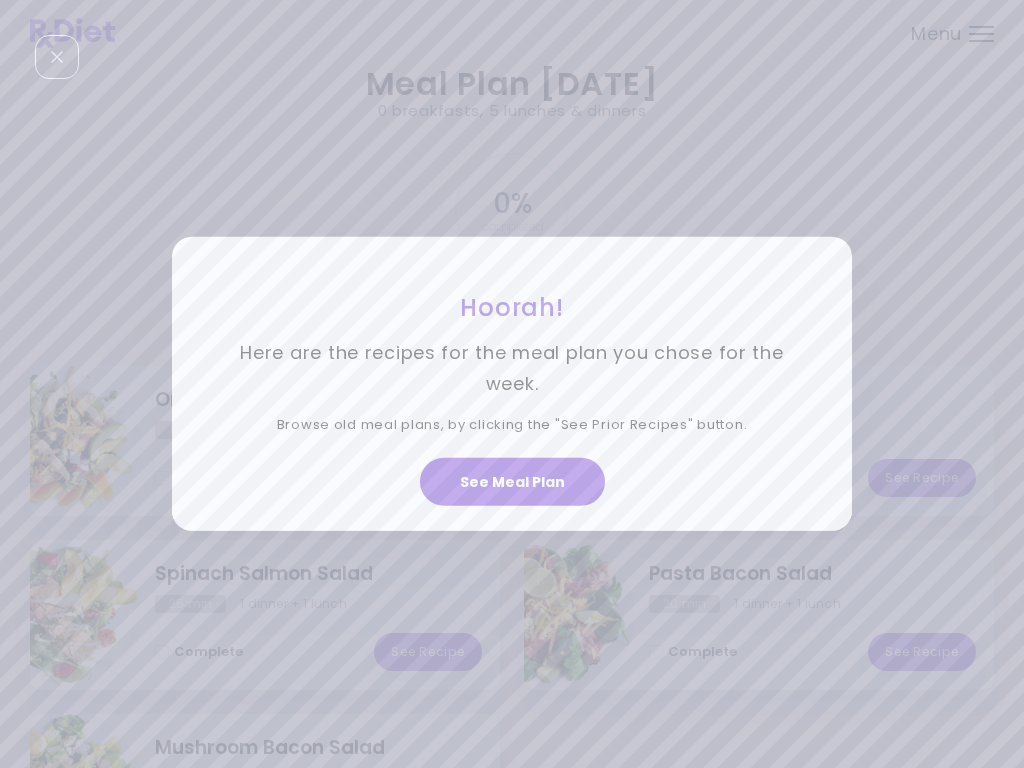 click on "See Meal Plan" at bounding box center (512, 482) 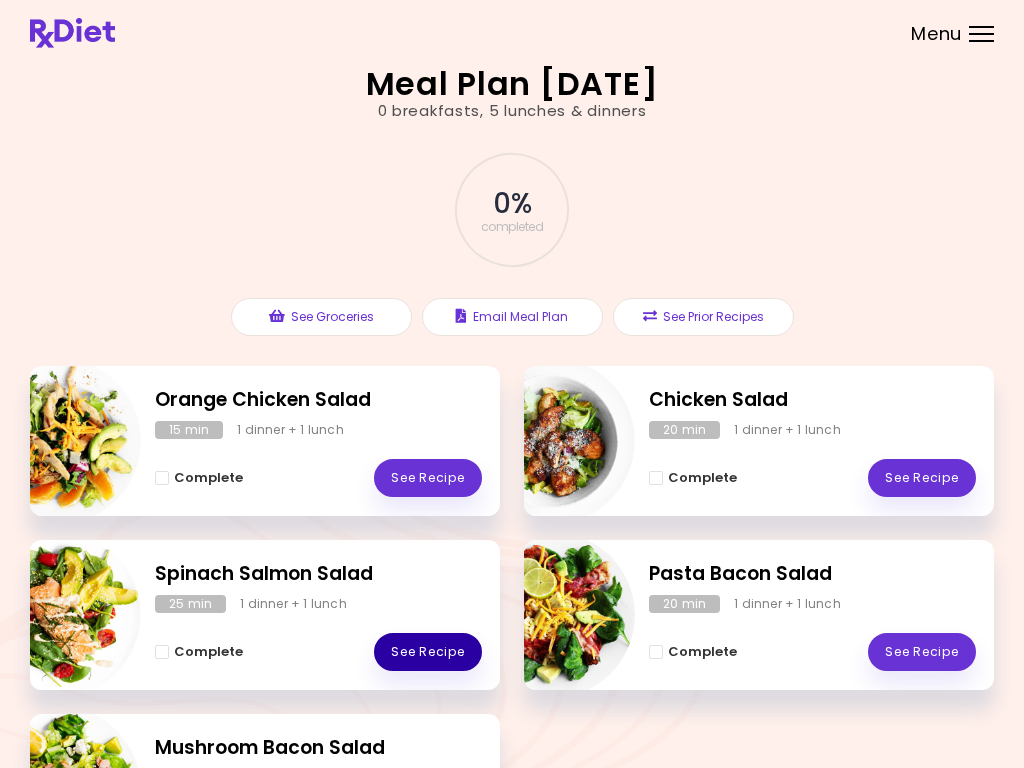 click on "See Recipe" at bounding box center (428, 652) 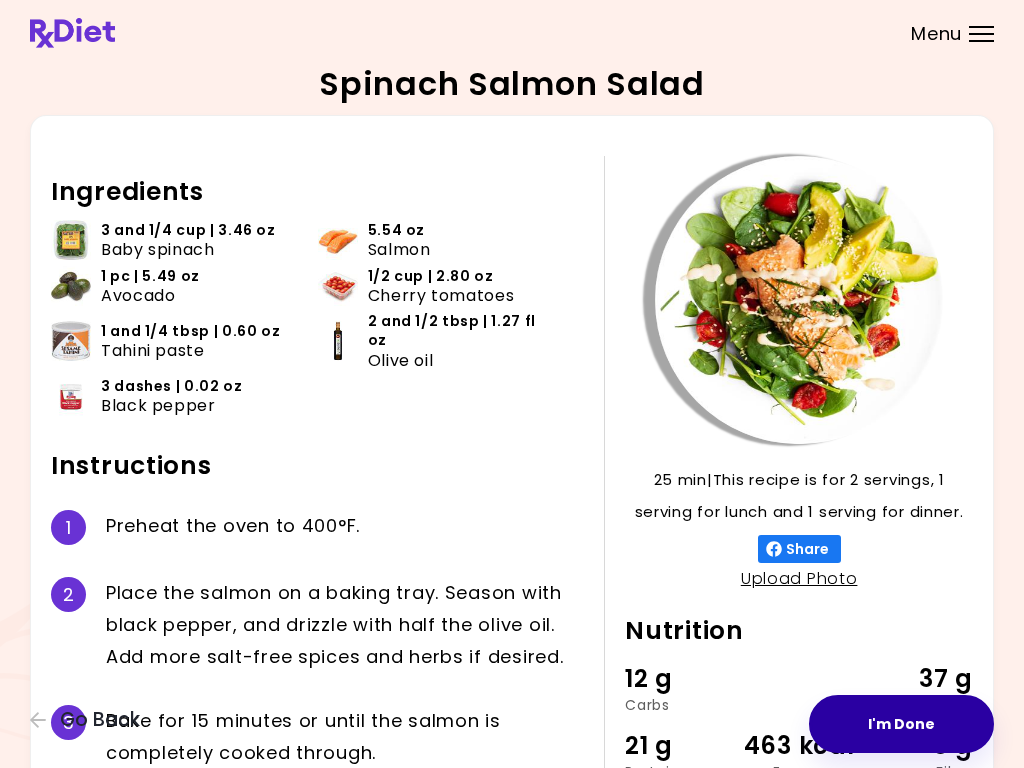 click on "I'm Done" at bounding box center (901, 724) 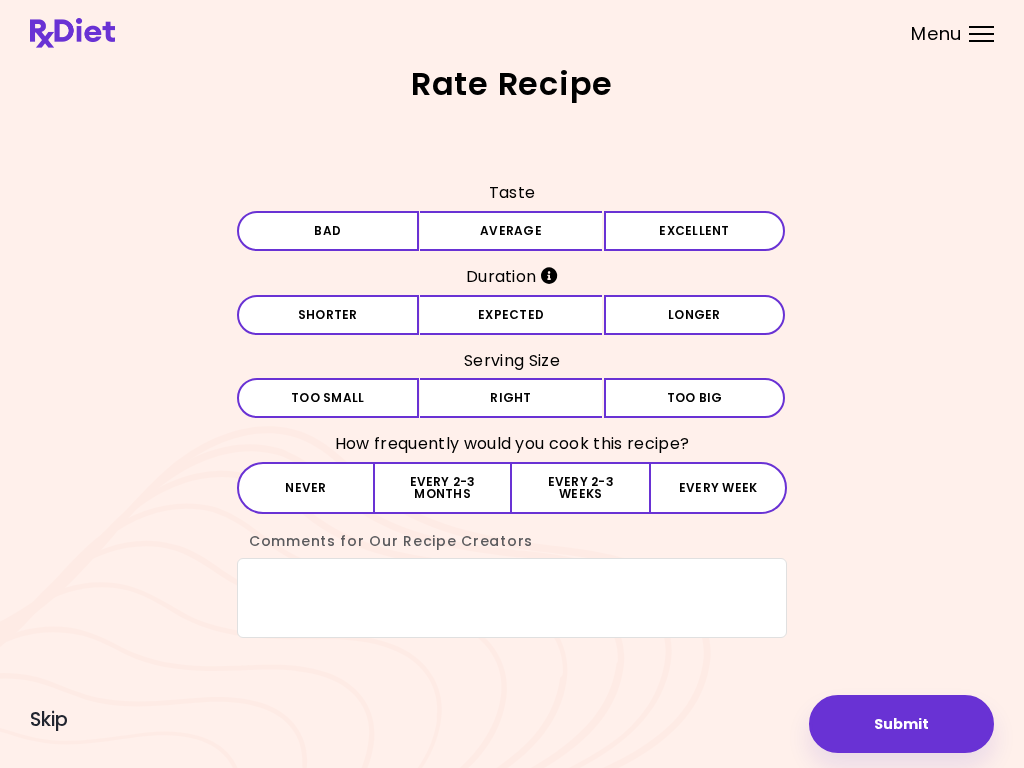 click on "Average" at bounding box center [511, 231] 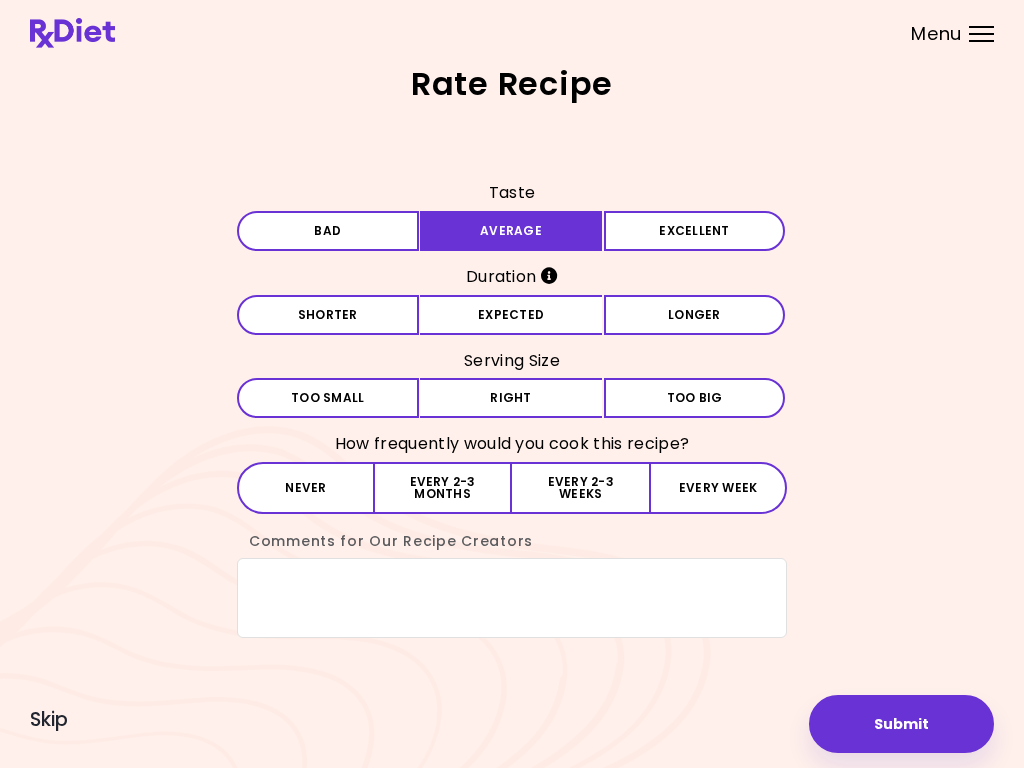 click on "Expected" at bounding box center (511, 315) 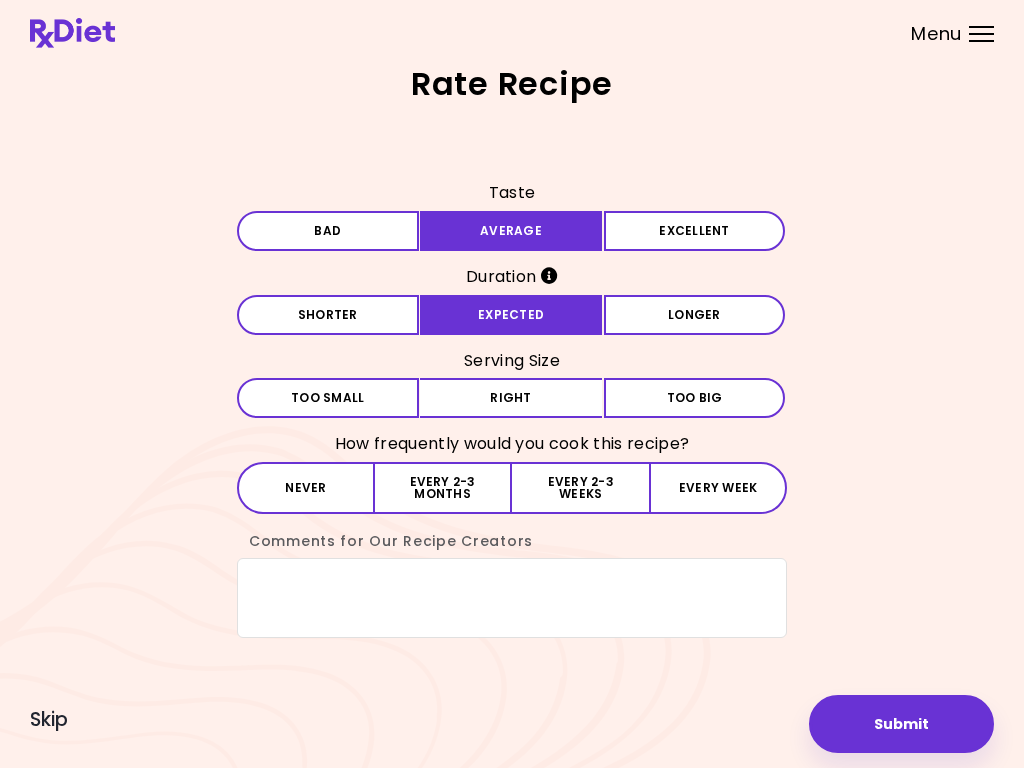 click on "Right" at bounding box center [511, 398] 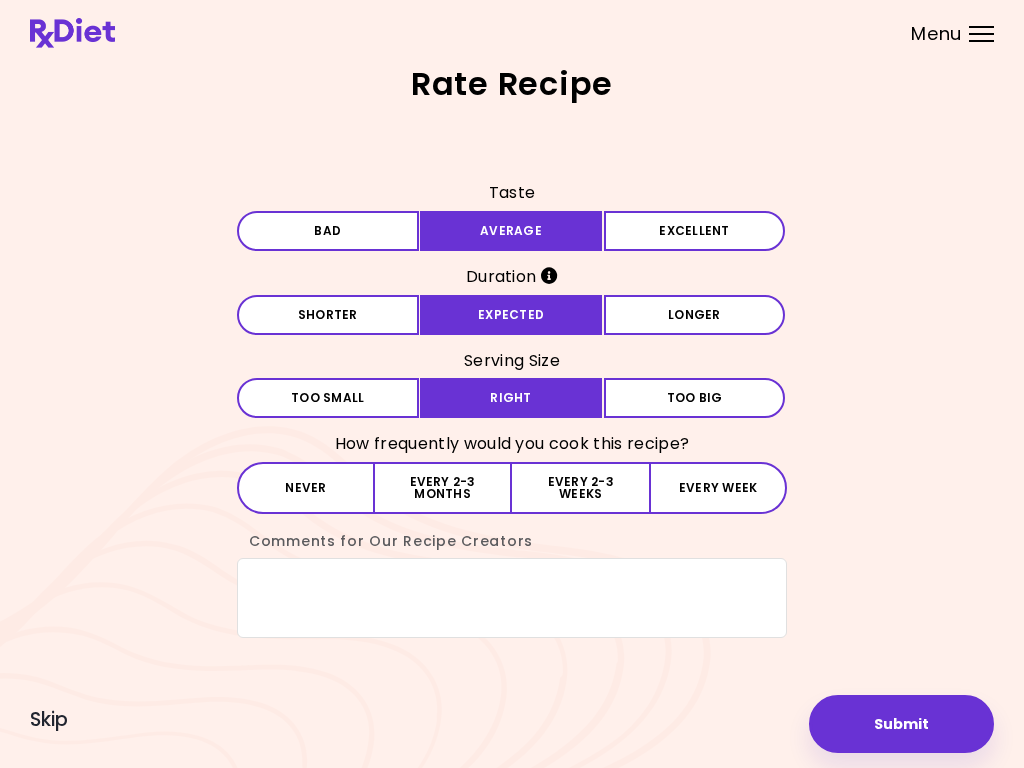 click on "Every week" at bounding box center (718, 488) 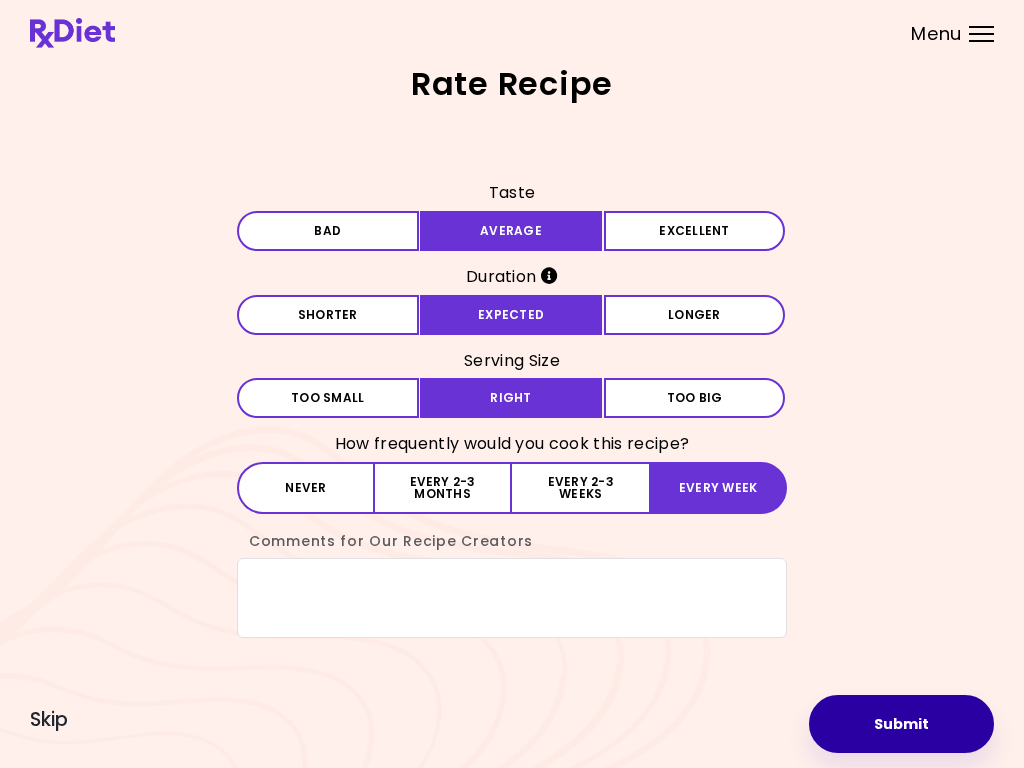 click on "Submit" at bounding box center [901, 724] 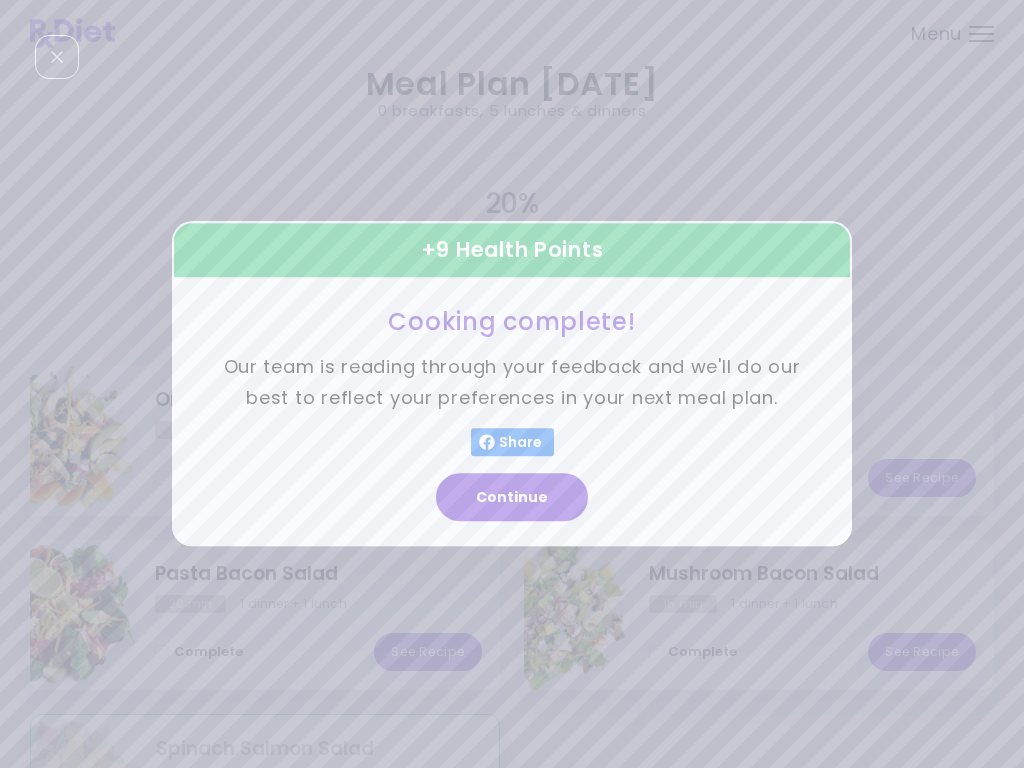 click on "Continue" at bounding box center [512, 498] 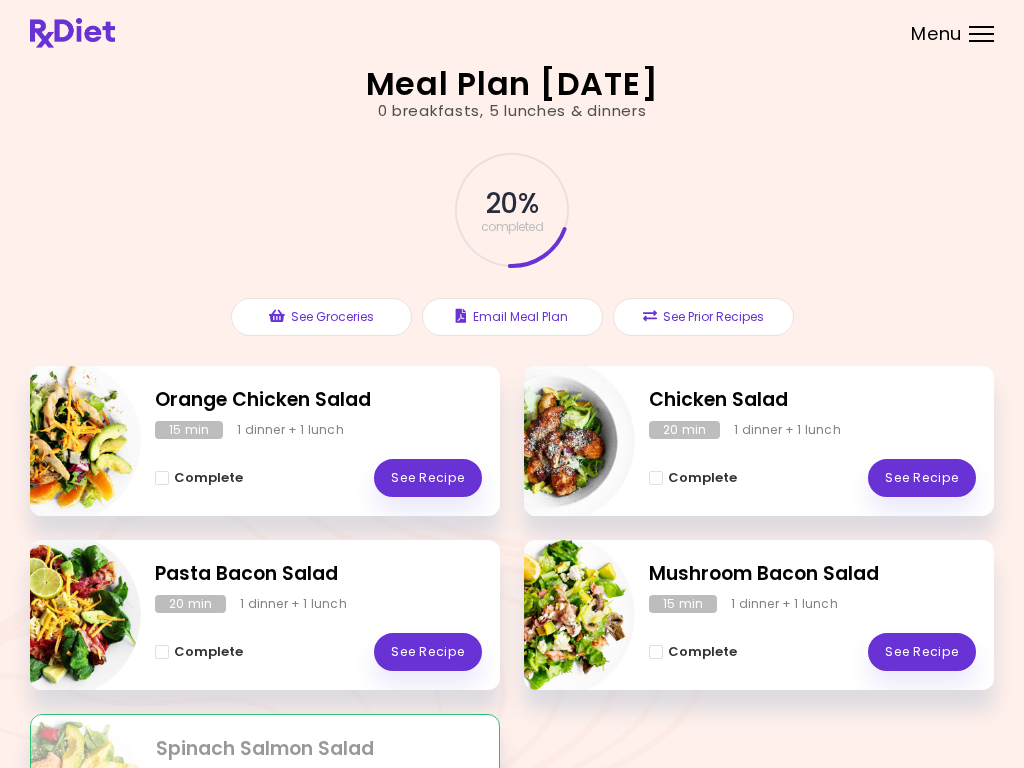 click on "See Recipe" at bounding box center [922, 478] 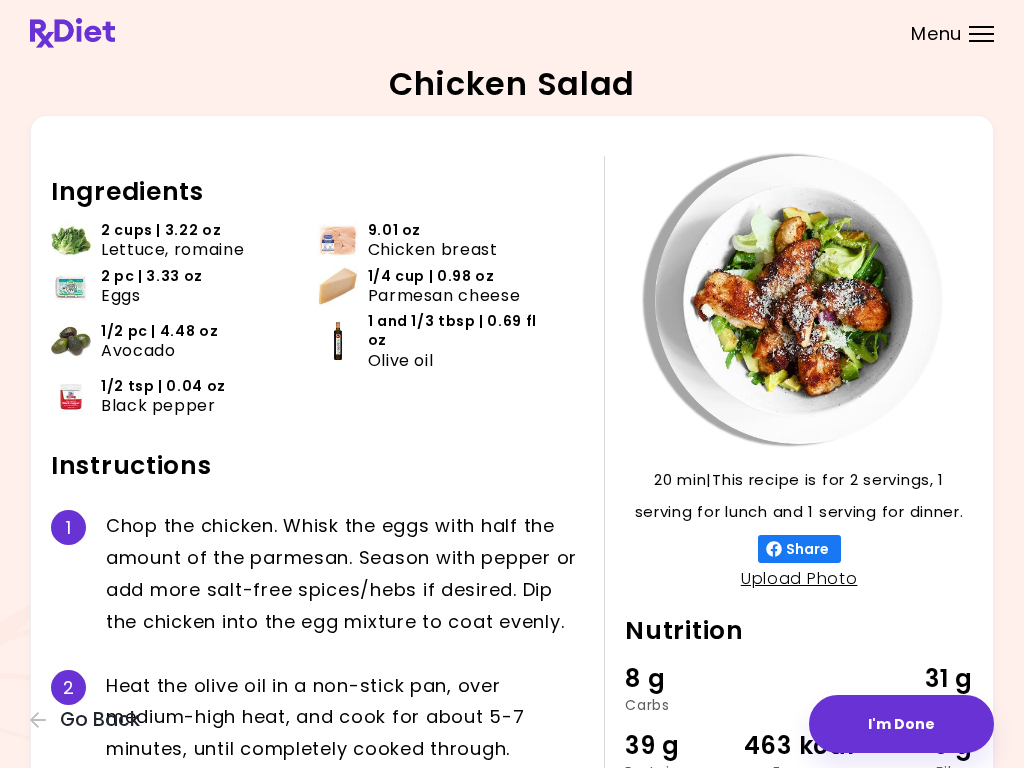 click on "I'm Done" at bounding box center [901, 724] 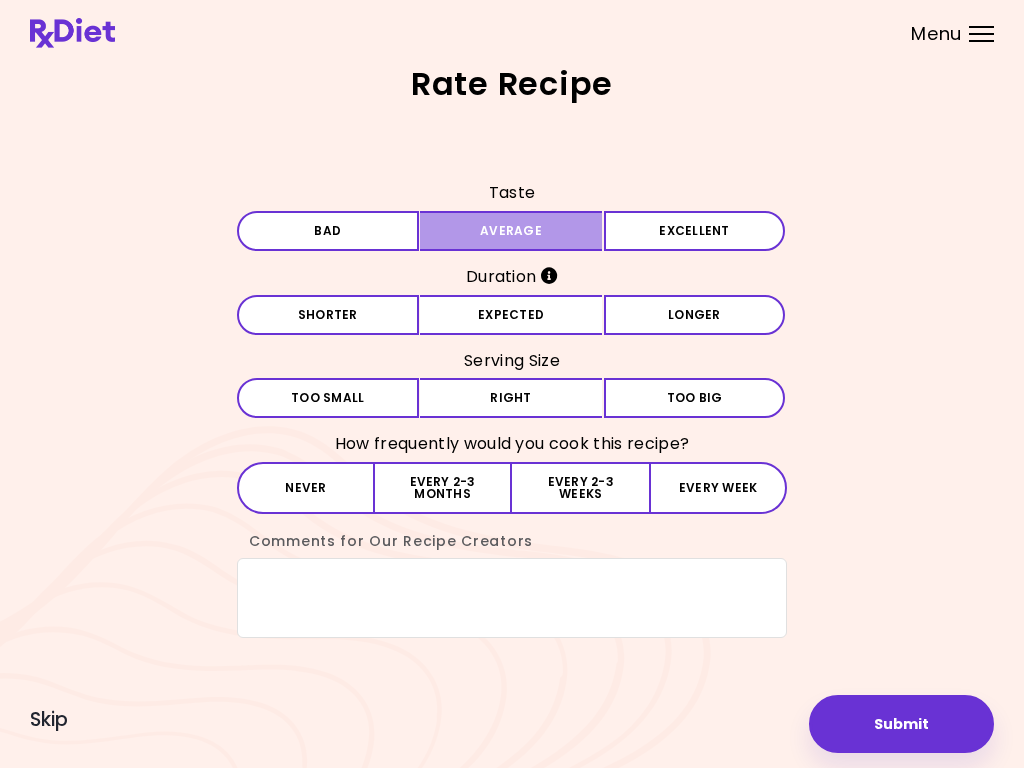 click on "Average" at bounding box center [511, 231] 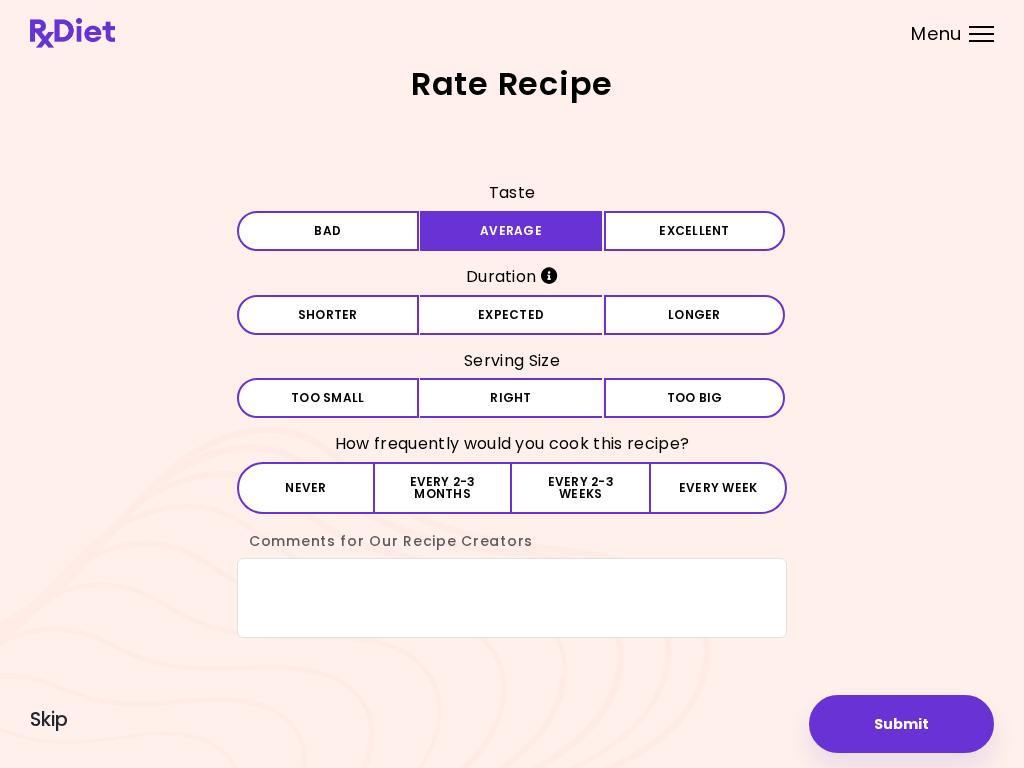 click on "Expected" at bounding box center (511, 315) 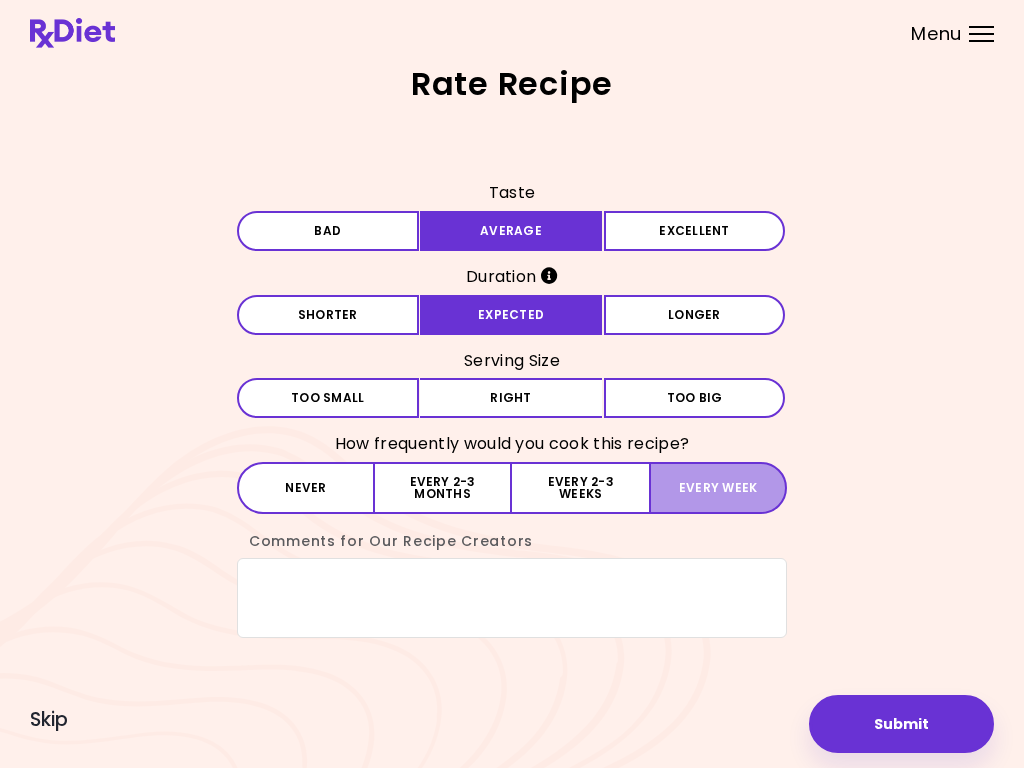 click on "Every week" at bounding box center (718, 488) 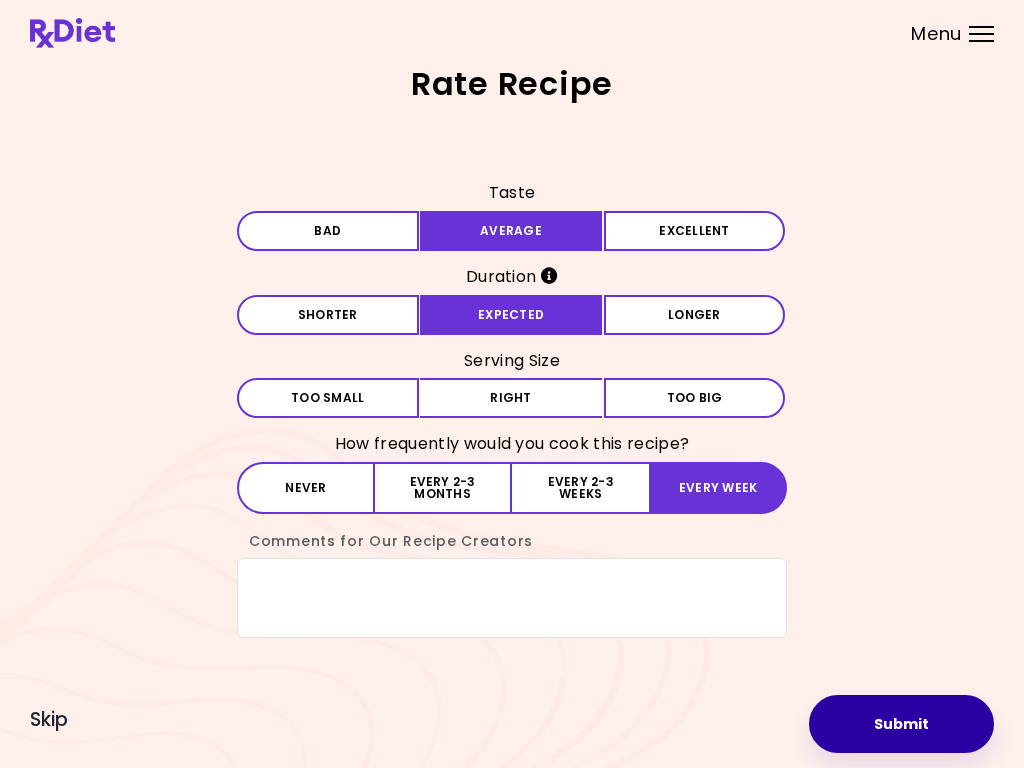 click on "Submit" at bounding box center (901, 724) 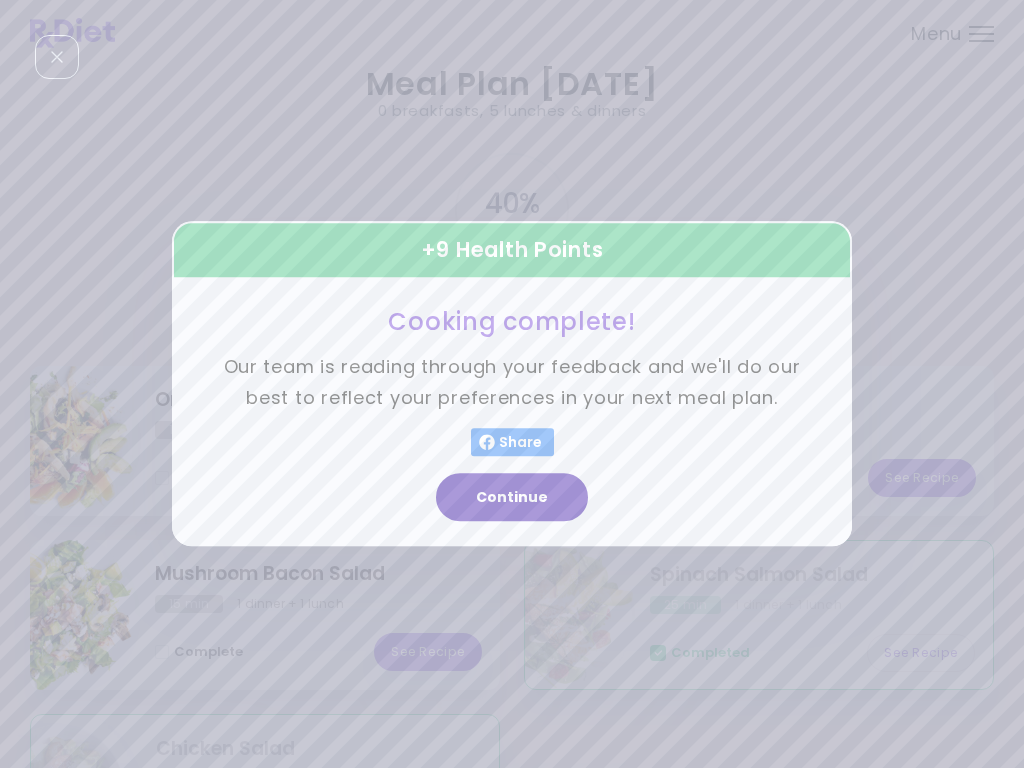 click on "Continue" at bounding box center (512, 498) 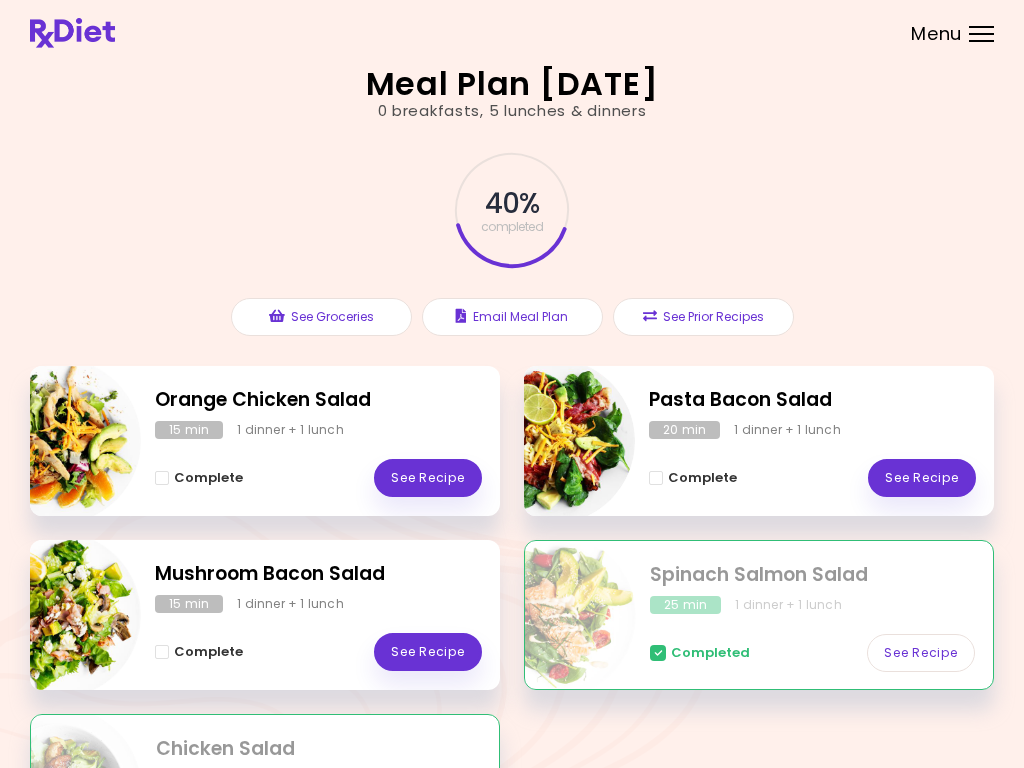 click on "See Recipe" at bounding box center [428, 652] 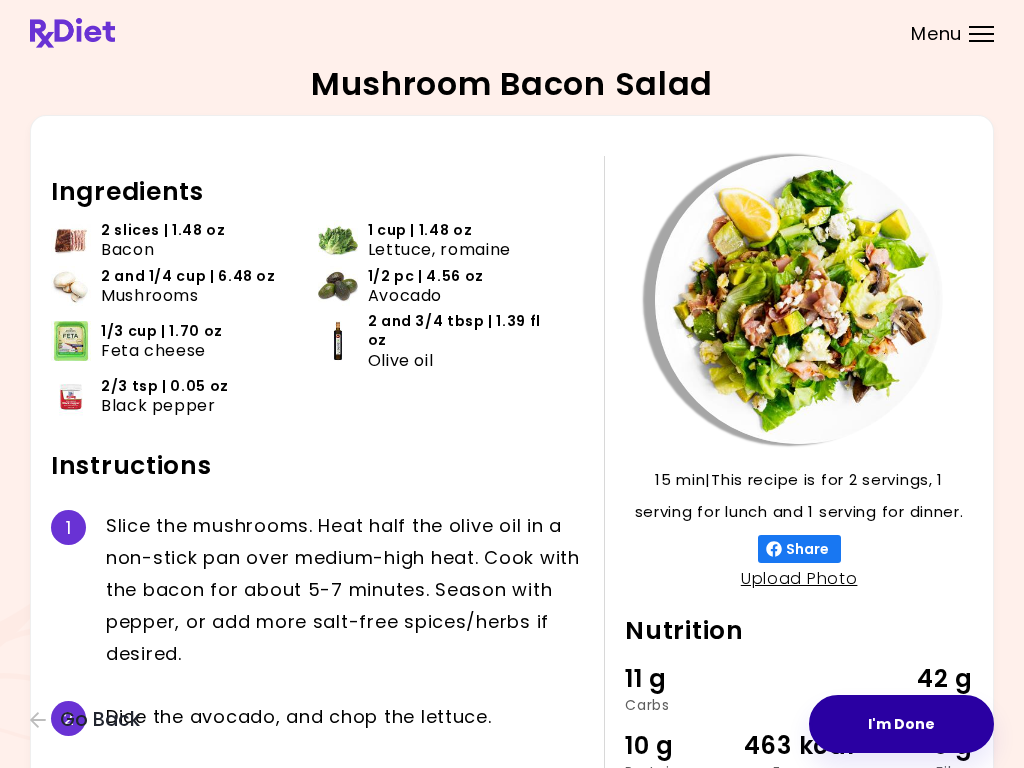 click on "I'm Done" at bounding box center (901, 724) 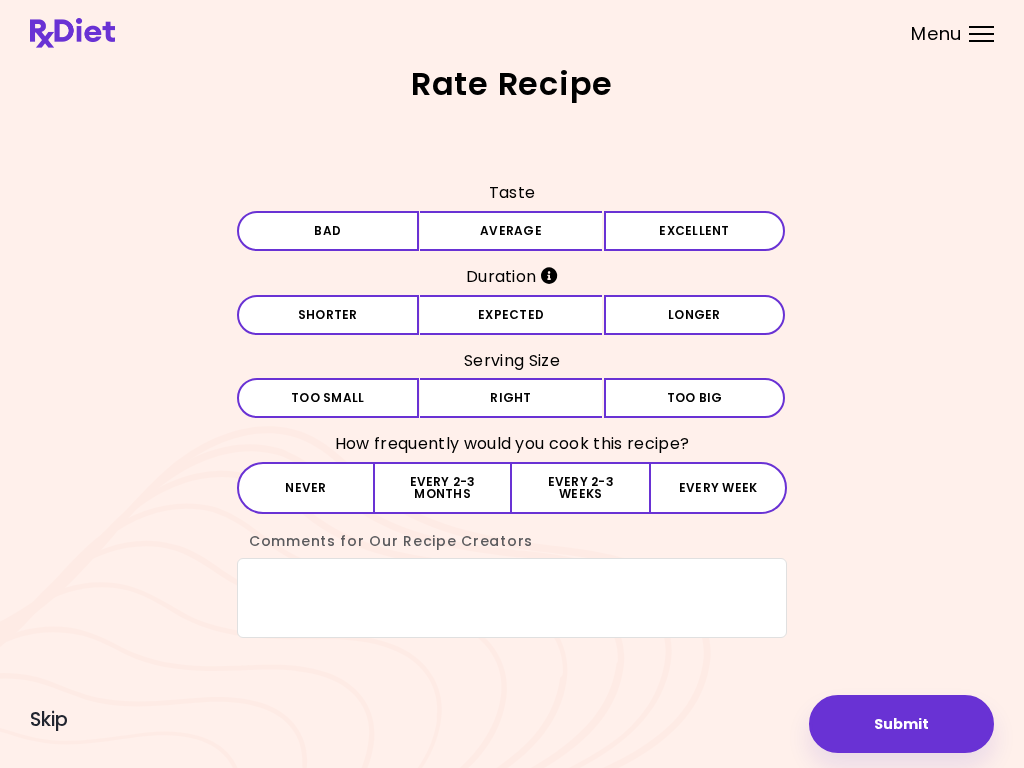 click on "Average" at bounding box center (511, 231) 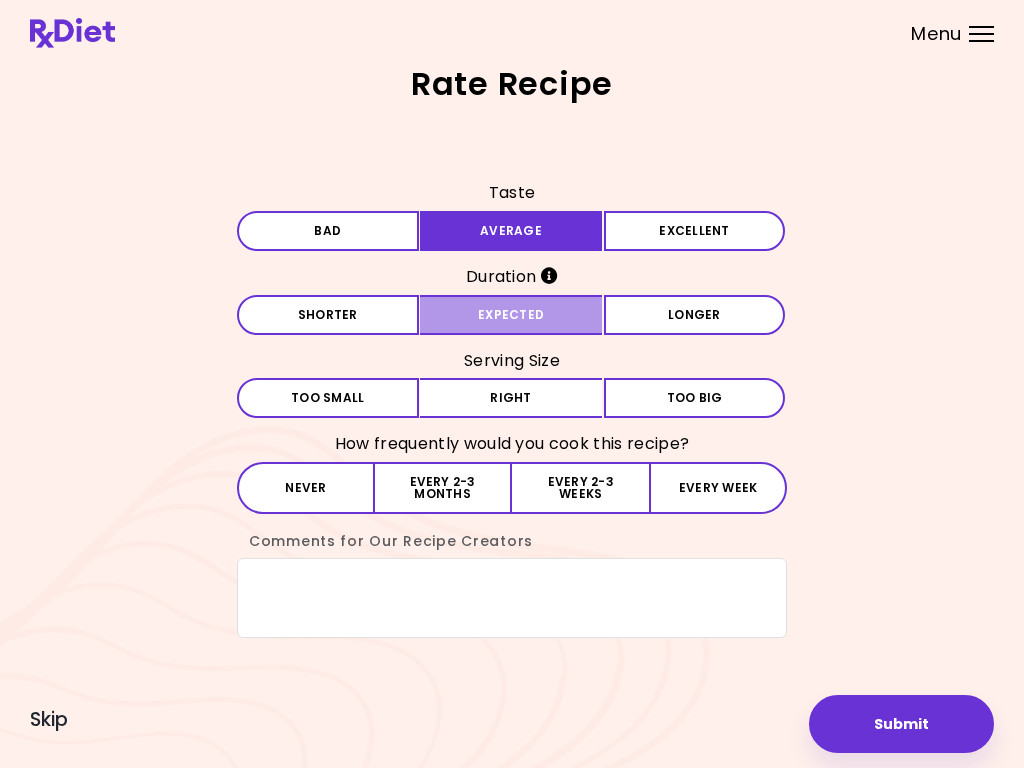 click on "Expected" at bounding box center (511, 315) 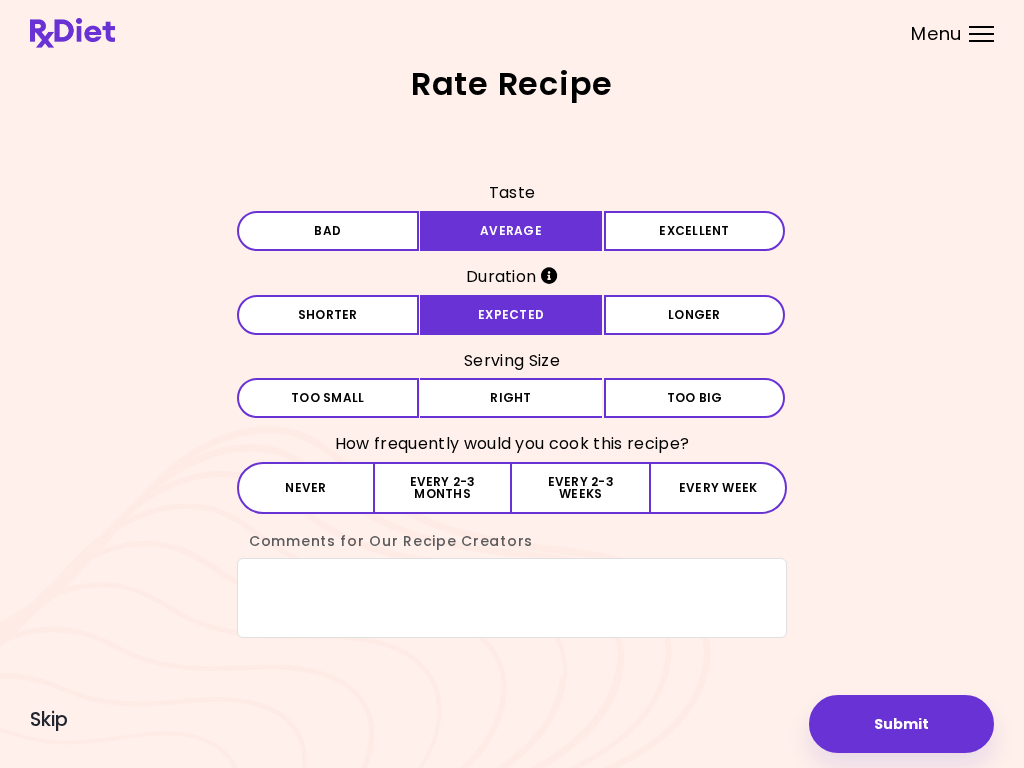 click on "Right" at bounding box center [511, 398] 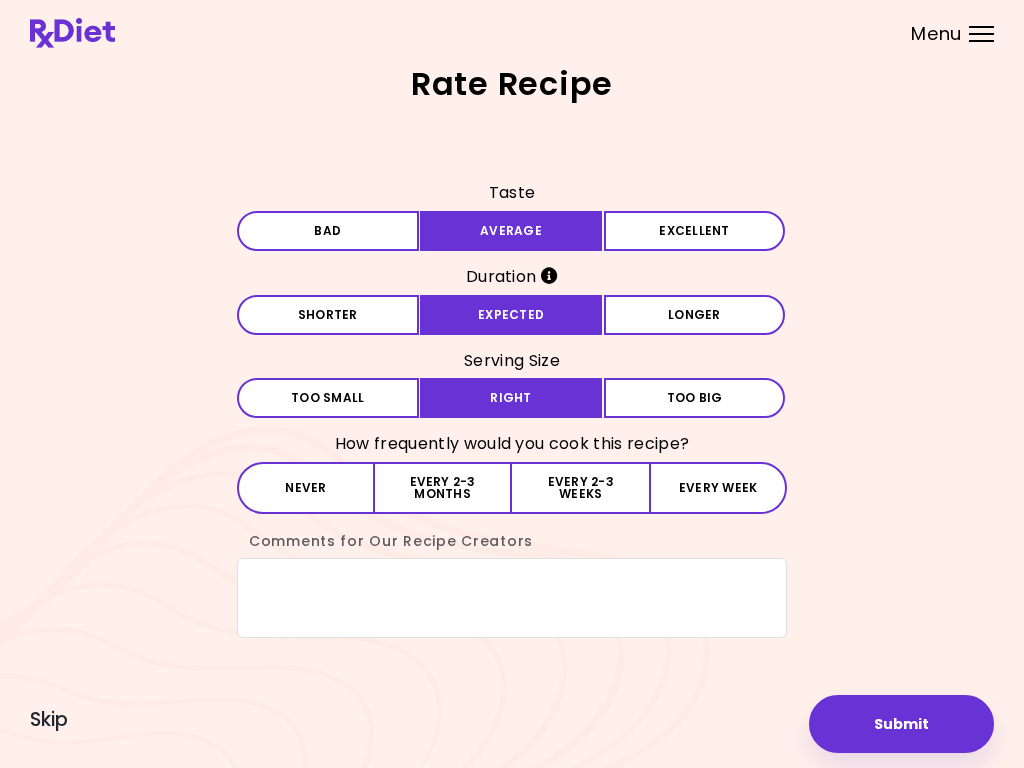 click on "Every 2-3 weeks" at bounding box center [580, 488] 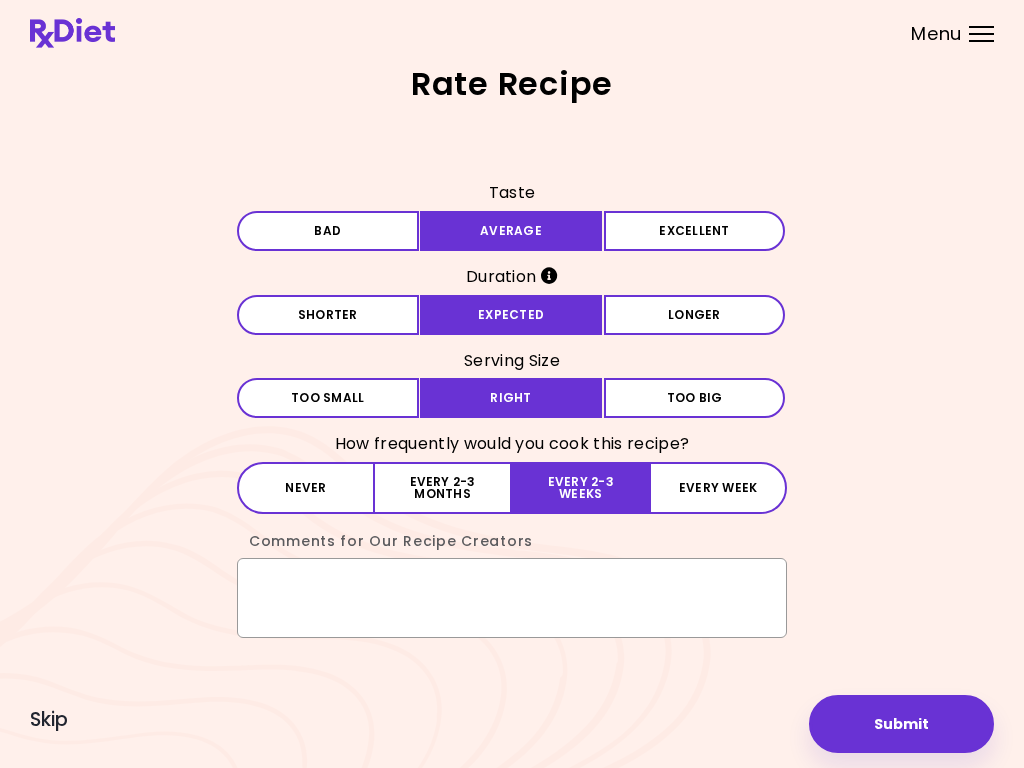 click on "Comments for Our Recipe Creators" at bounding box center [512, 598] 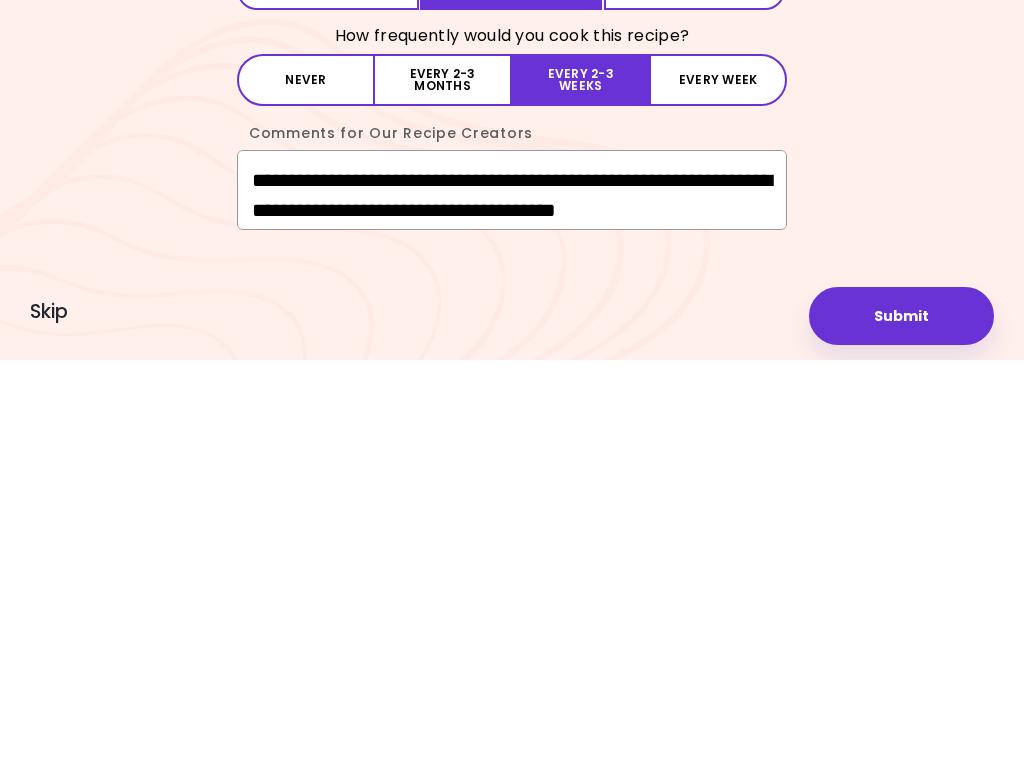 scroll, scrollTop: 25, scrollLeft: 0, axis: vertical 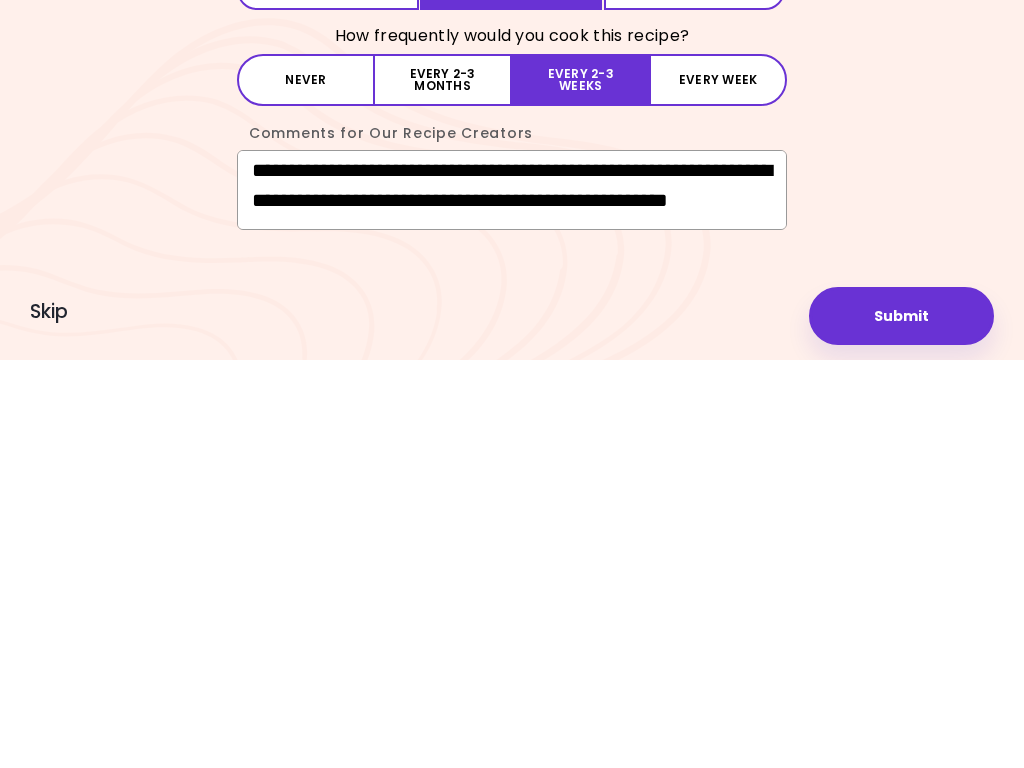 type on "**********" 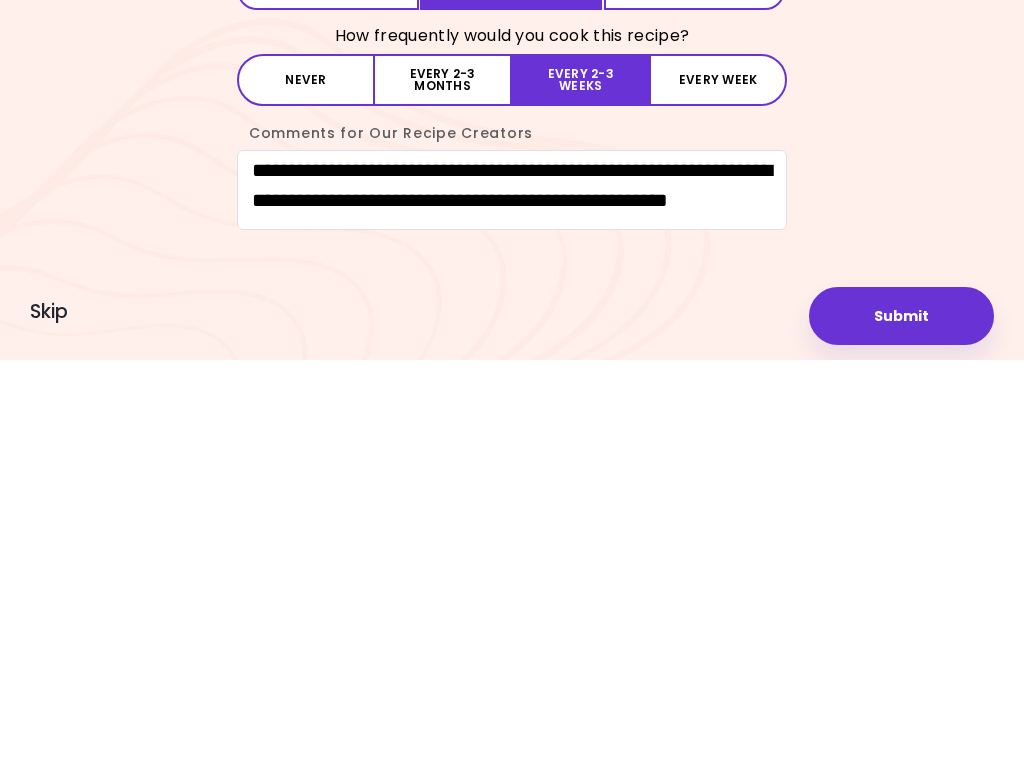 click on "Submit" at bounding box center [901, 724] 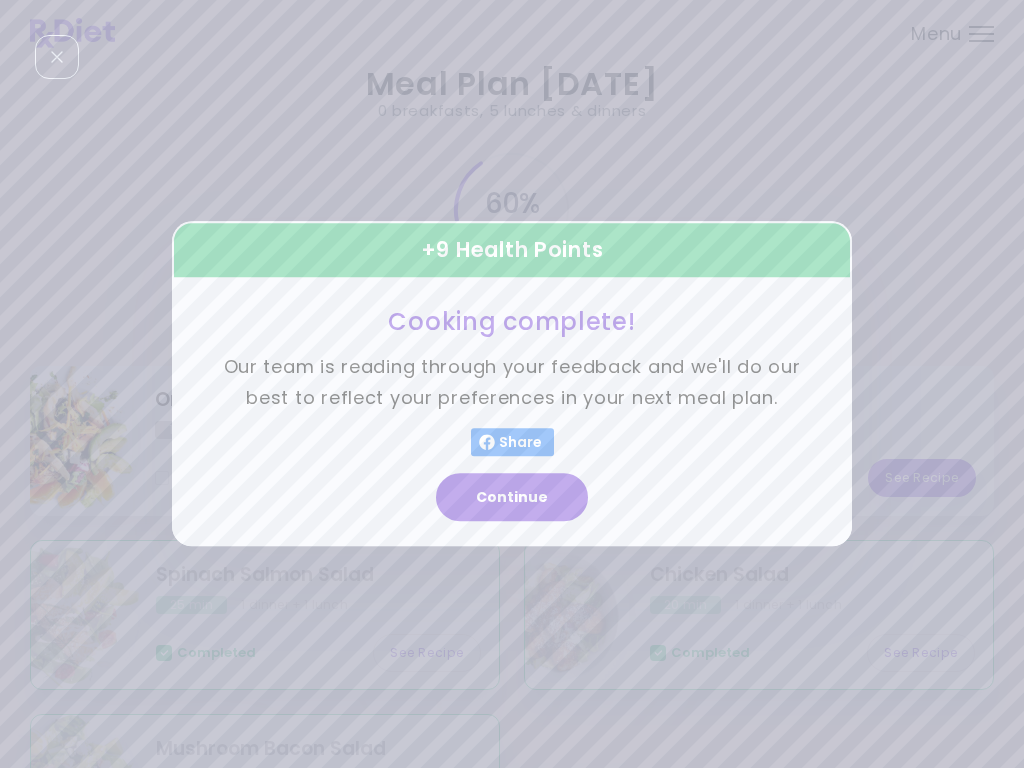 click on "Continue" at bounding box center [512, 498] 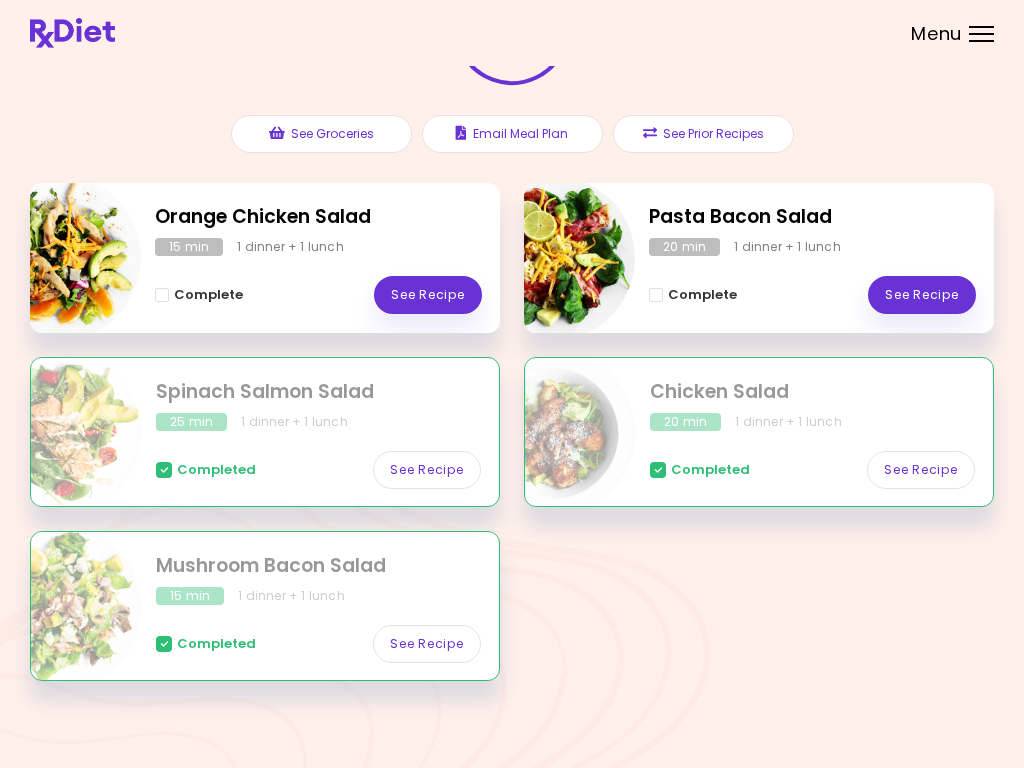 scroll, scrollTop: 187, scrollLeft: 0, axis: vertical 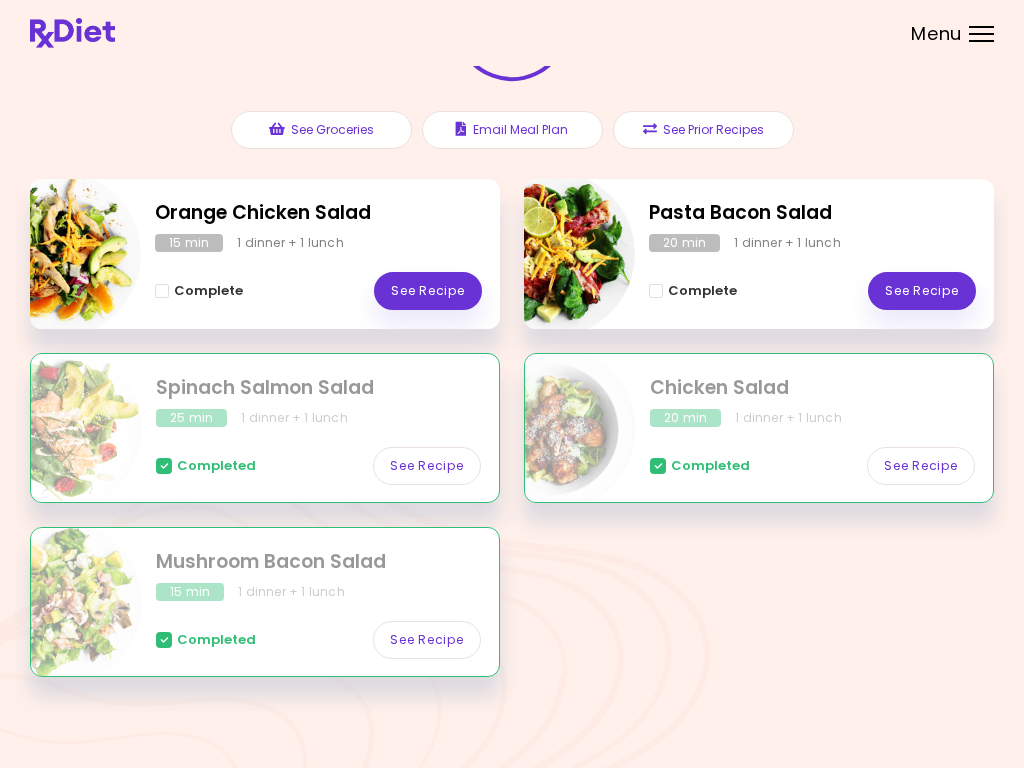 click on "See Recipe" at bounding box center (428, 291) 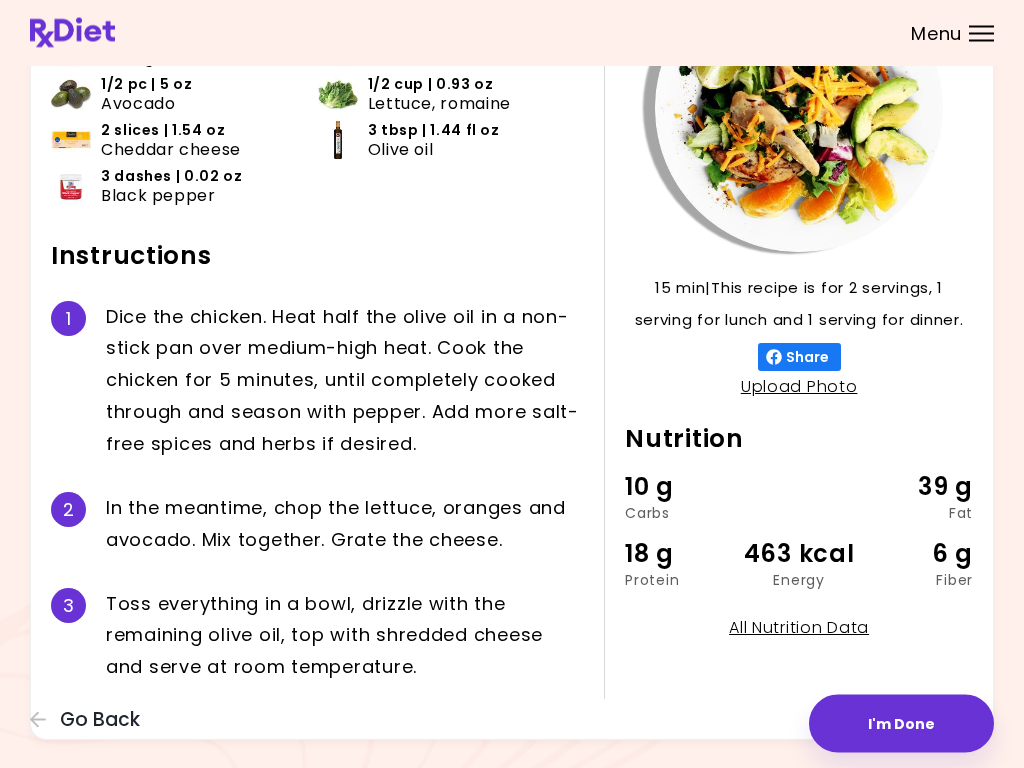 scroll, scrollTop: 221, scrollLeft: 0, axis: vertical 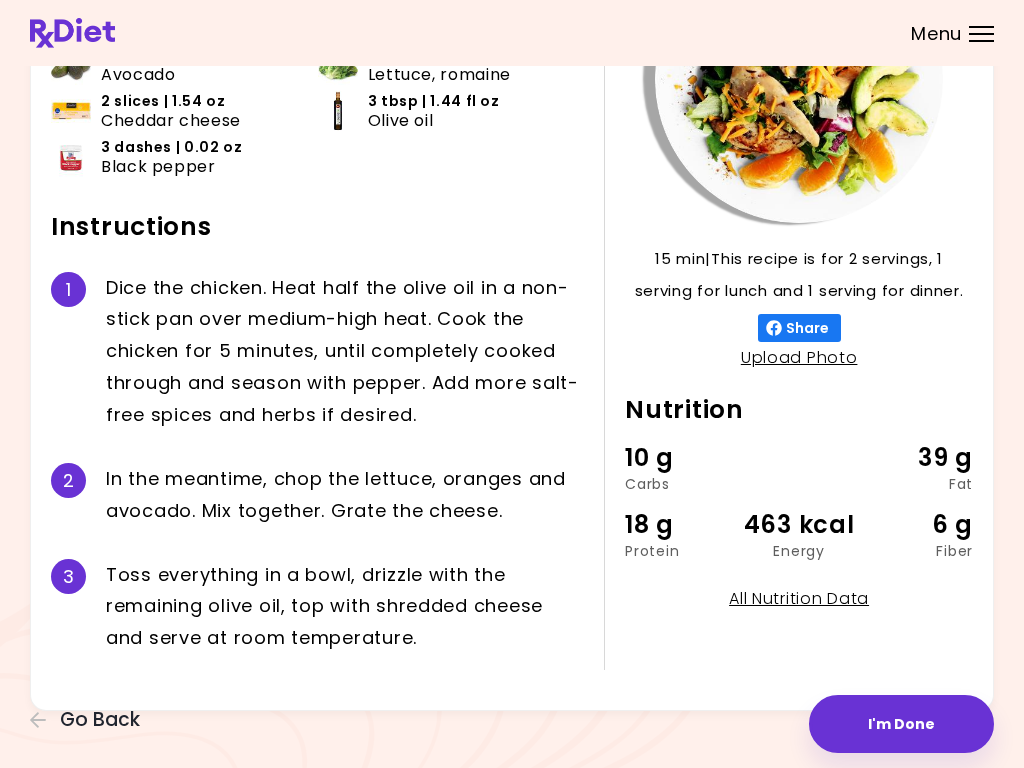 click on "I'm Done" at bounding box center (901, 724) 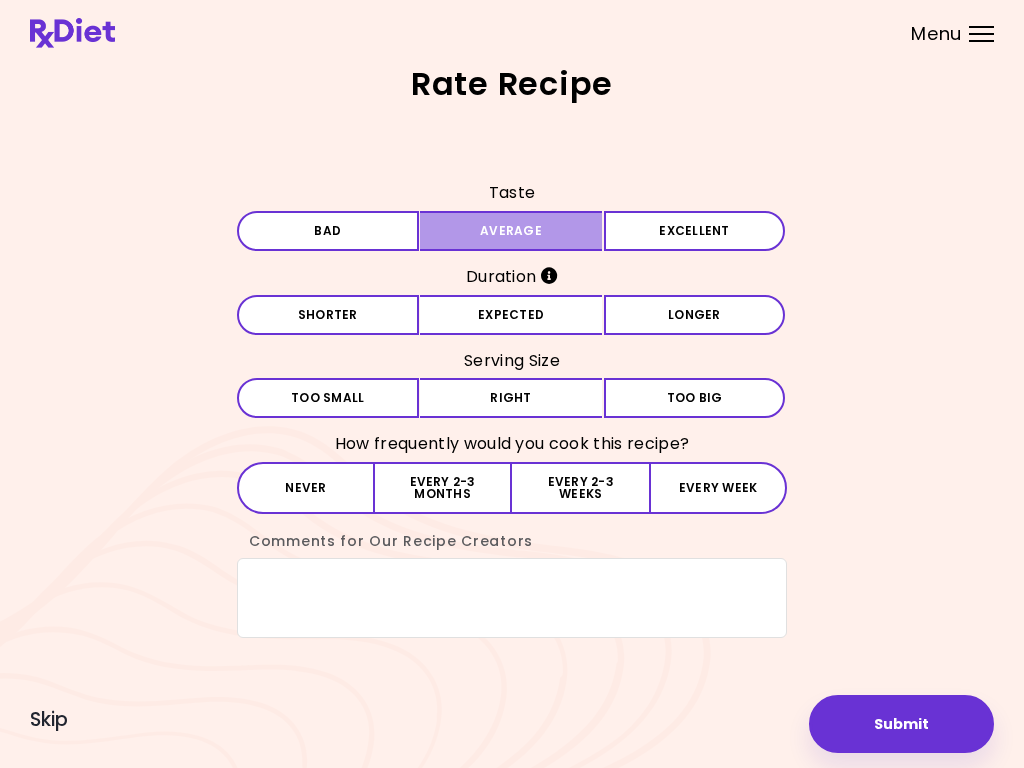 click on "Average" at bounding box center [511, 231] 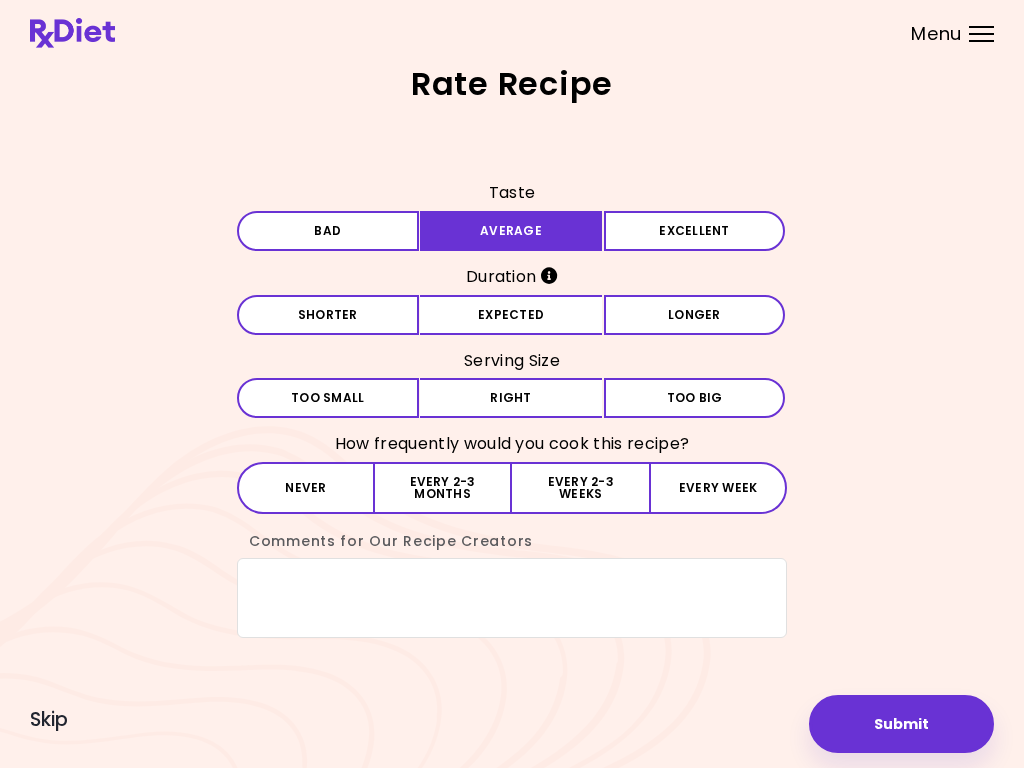 click on "Expected" at bounding box center [511, 315] 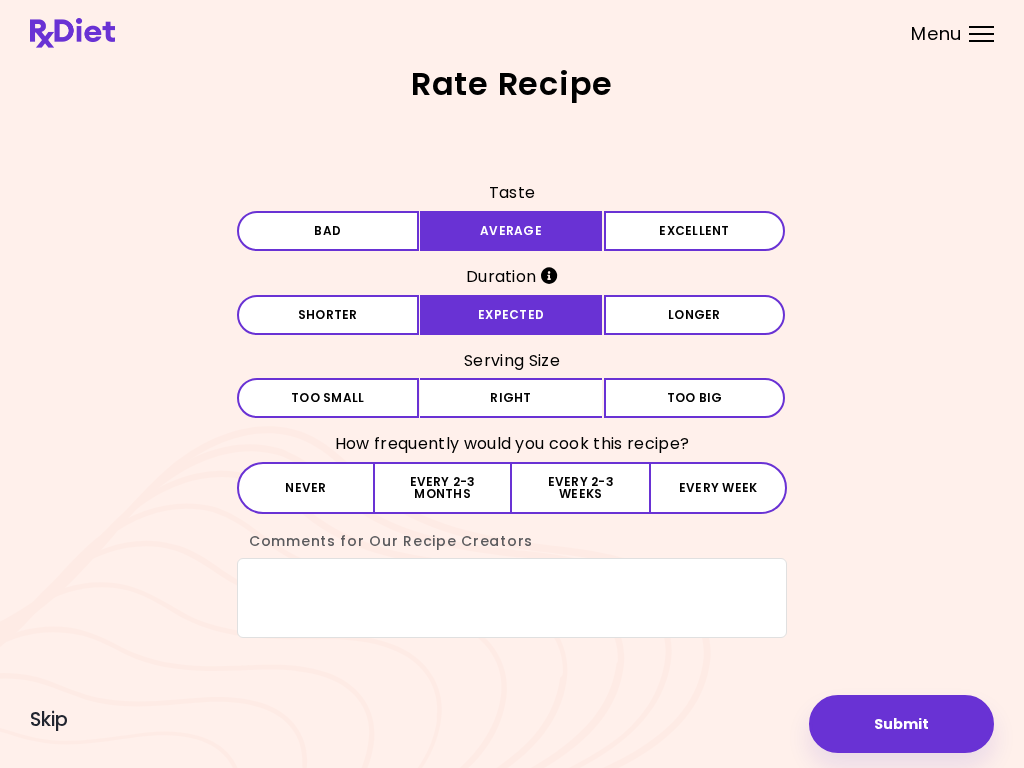 click on "Right" at bounding box center [511, 398] 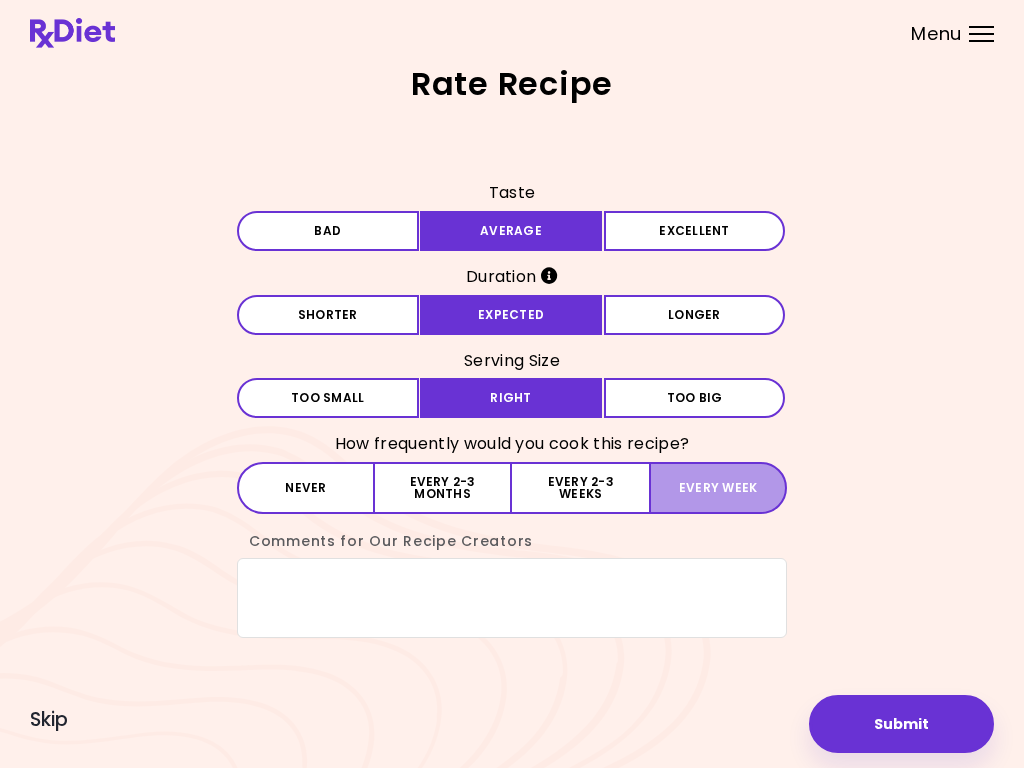 click on "Every week" at bounding box center [718, 488] 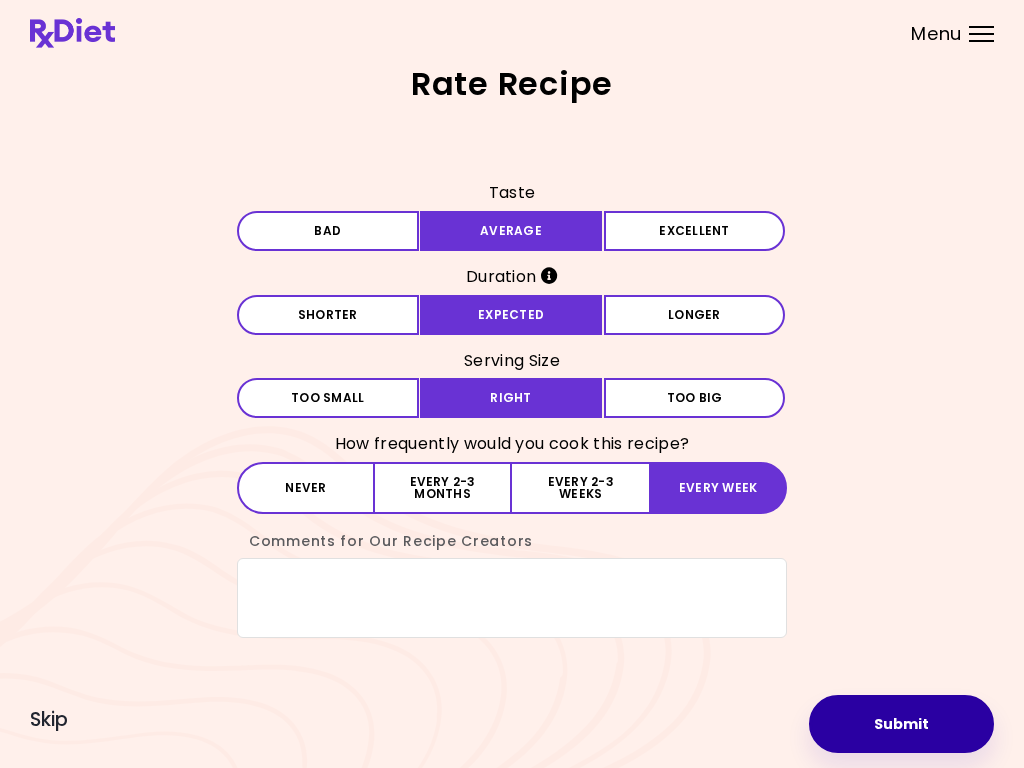 click on "Submit" at bounding box center [901, 724] 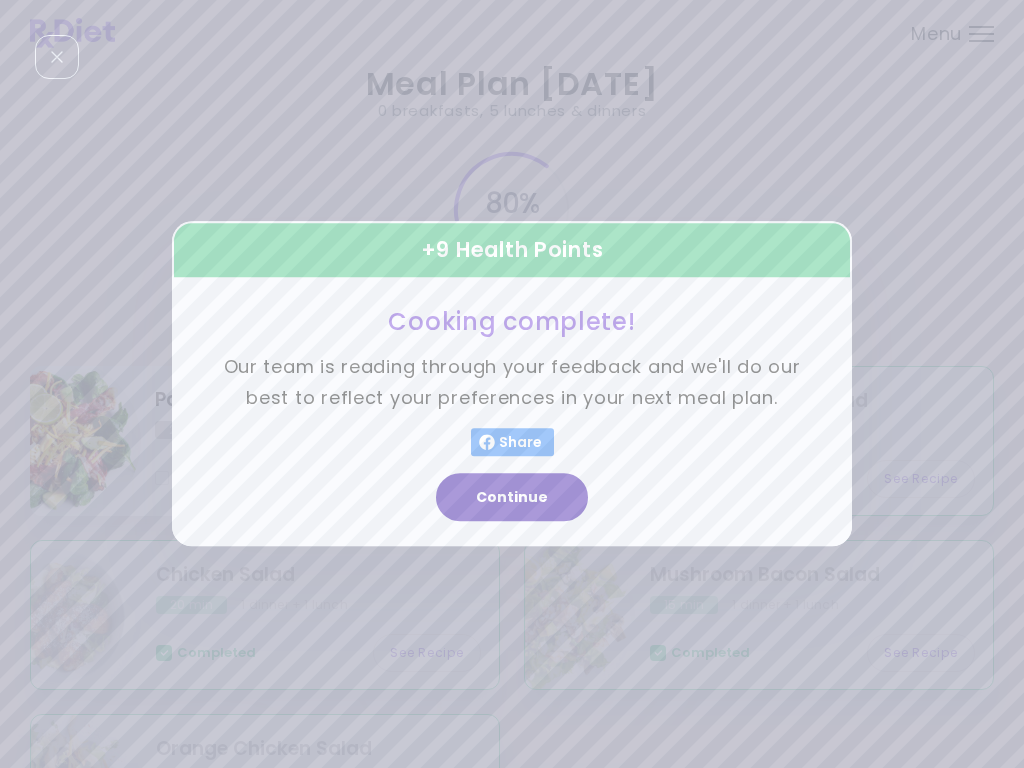 click on "Continue" at bounding box center [512, 498] 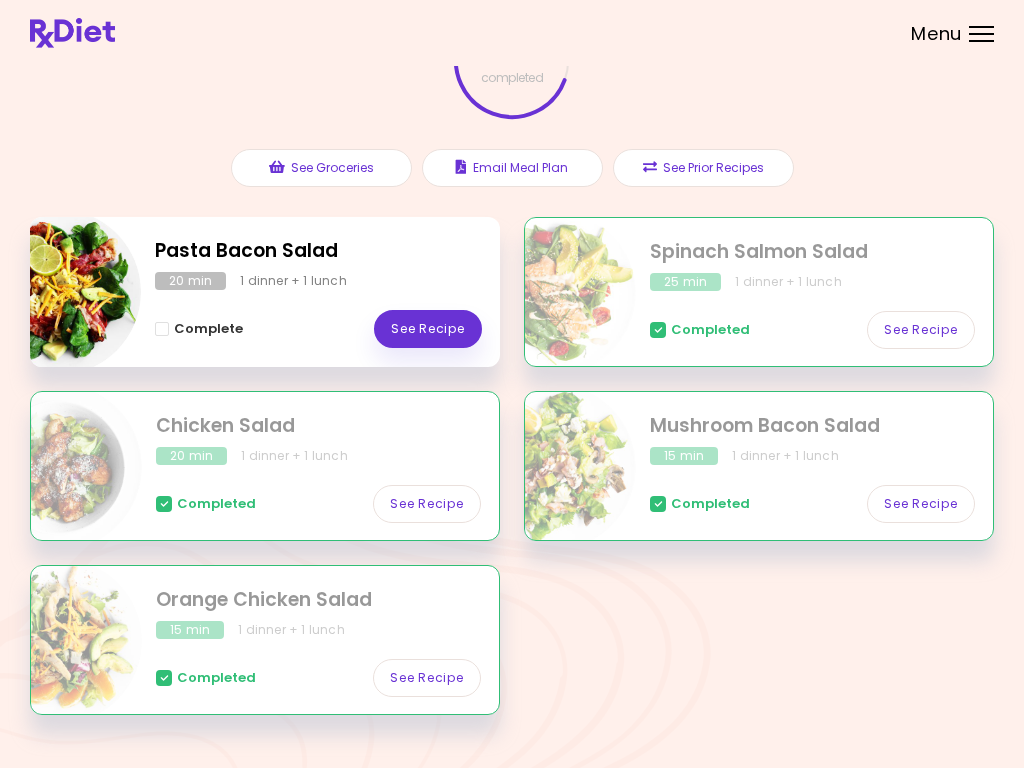 scroll, scrollTop: 187, scrollLeft: 0, axis: vertical 